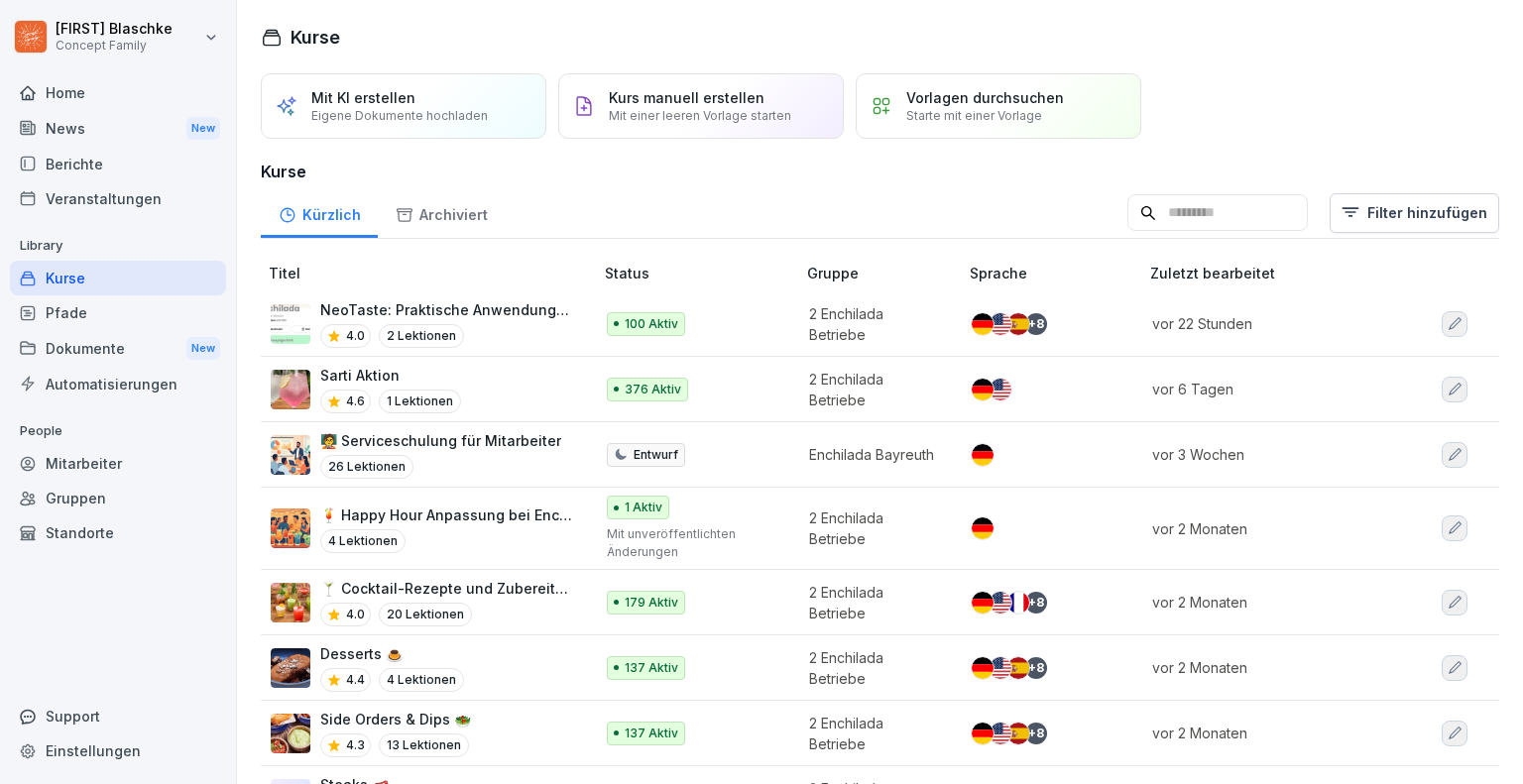 scroll, scrollTop: 0, scrollLeft: 0, axis: both 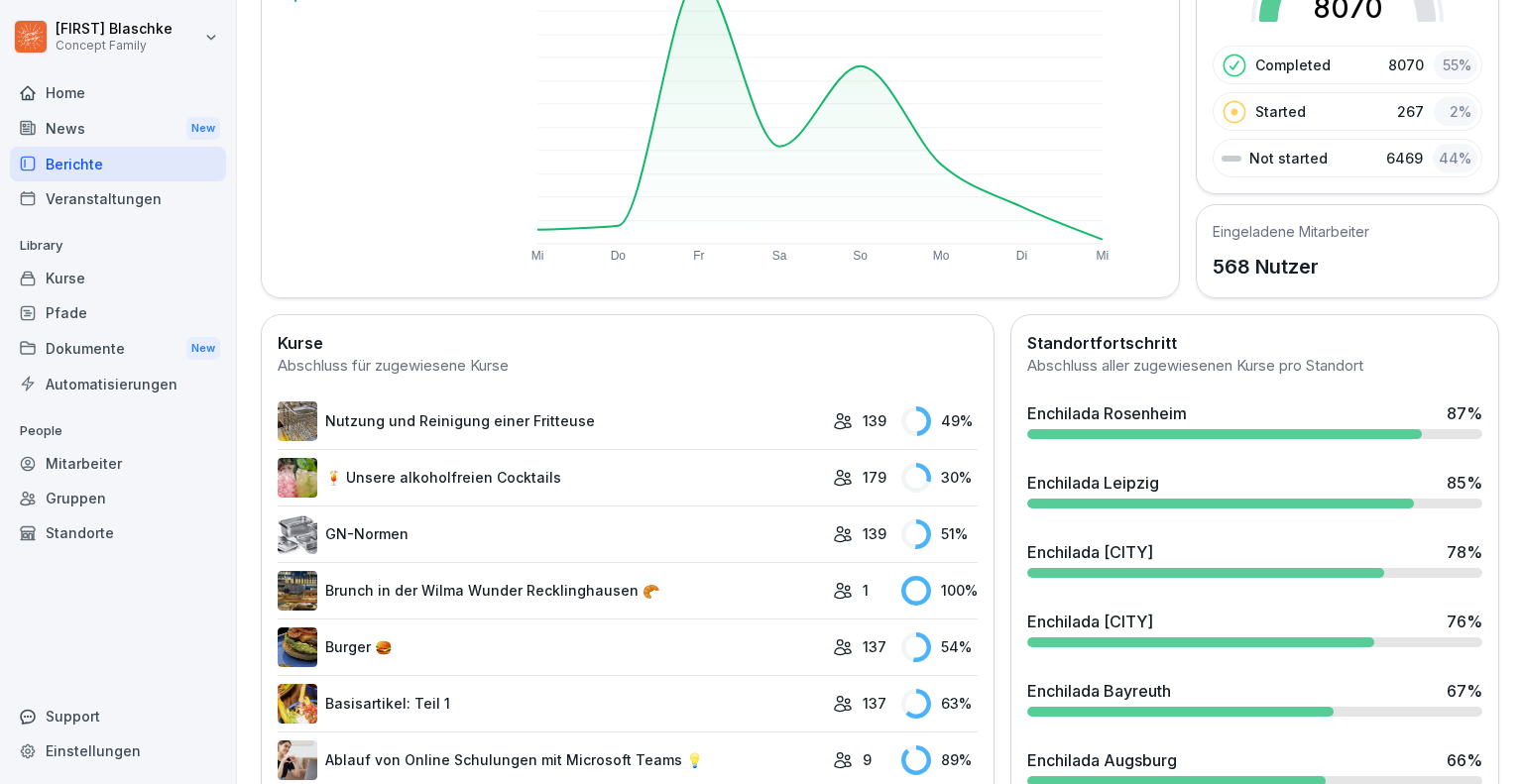 click at bounding box center (1206, 573) 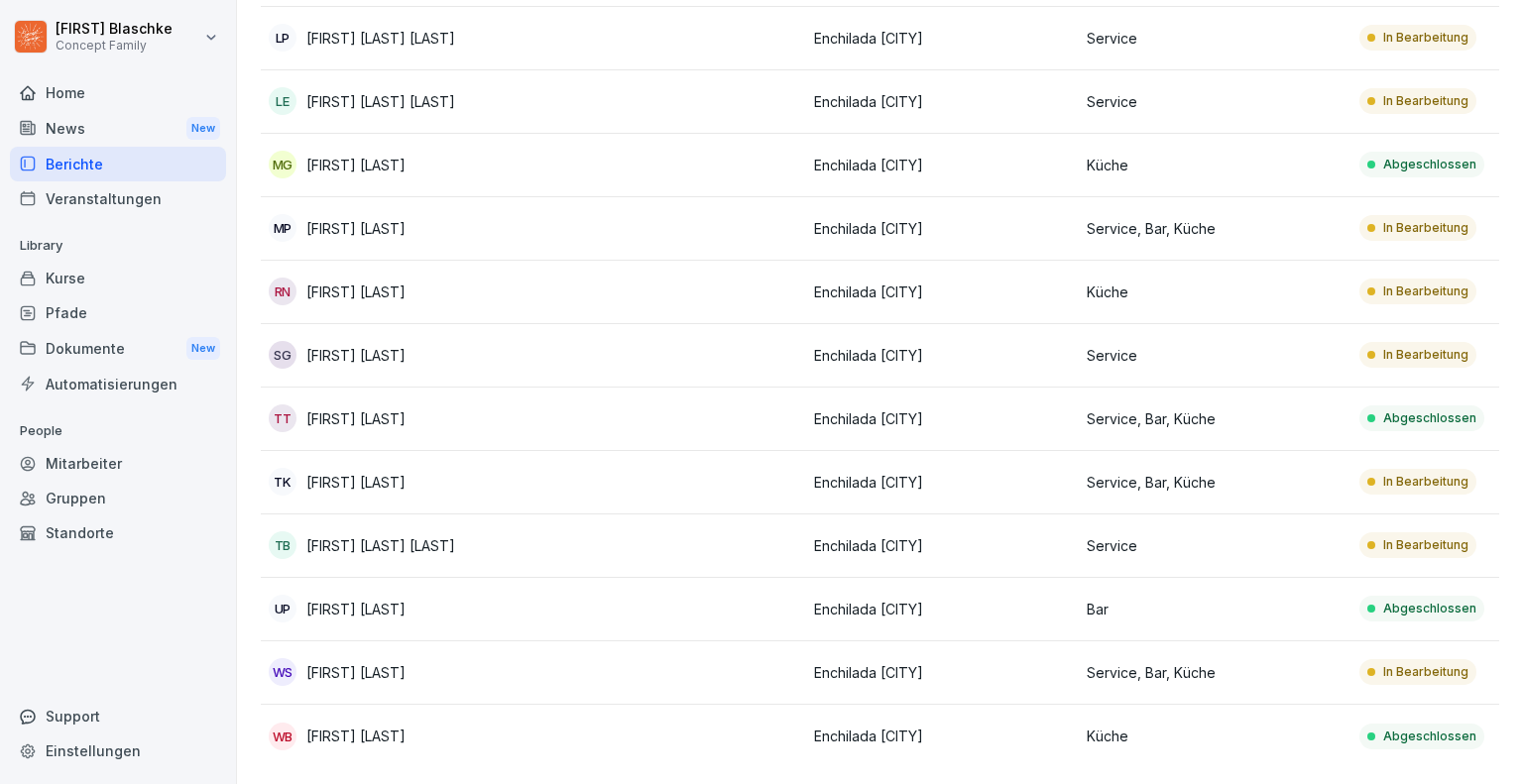 scroll, scrollTop: 1065, scrollLeft: 0, axis: vertical 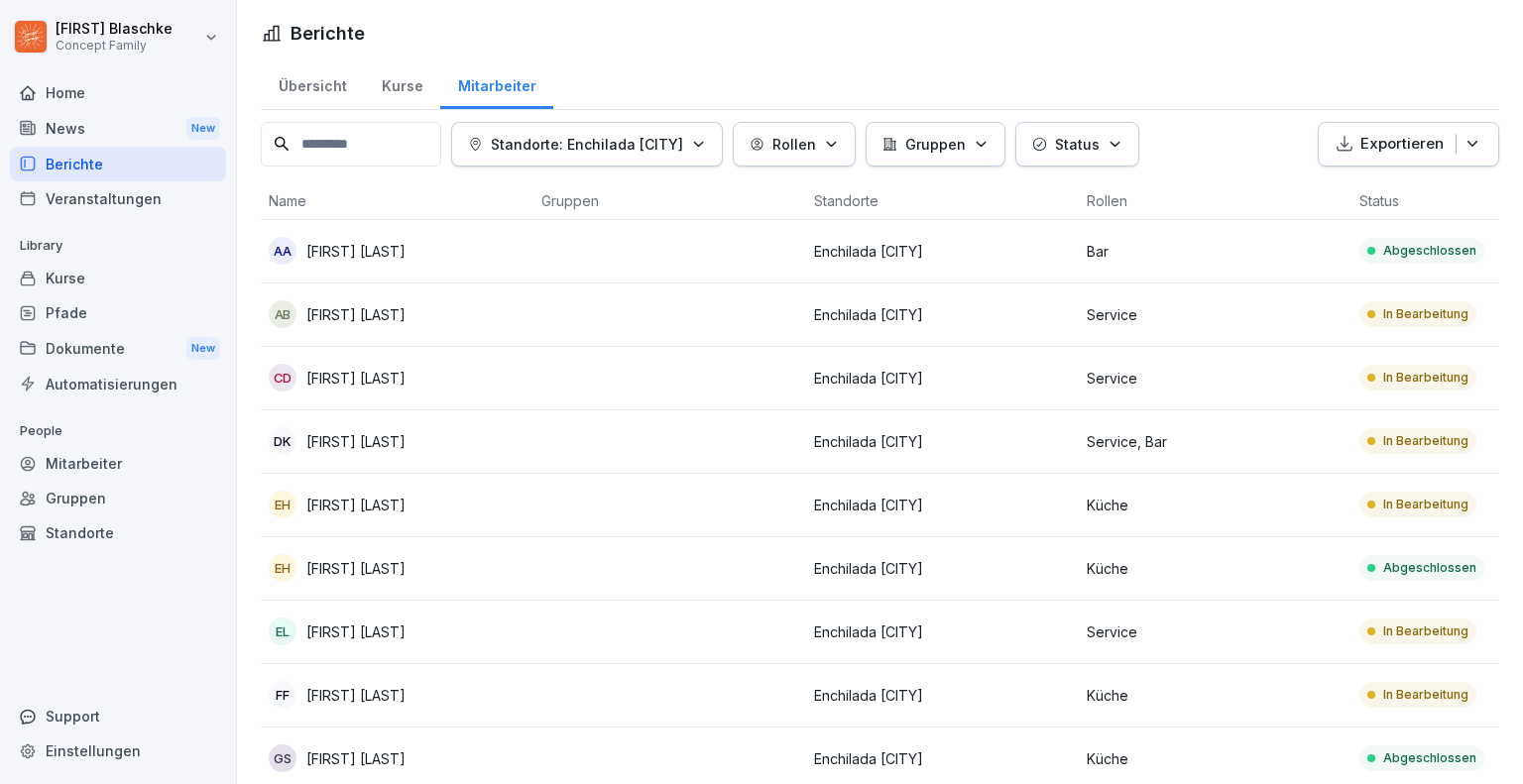 click on "Berichte" at bounding box center [118, 164] 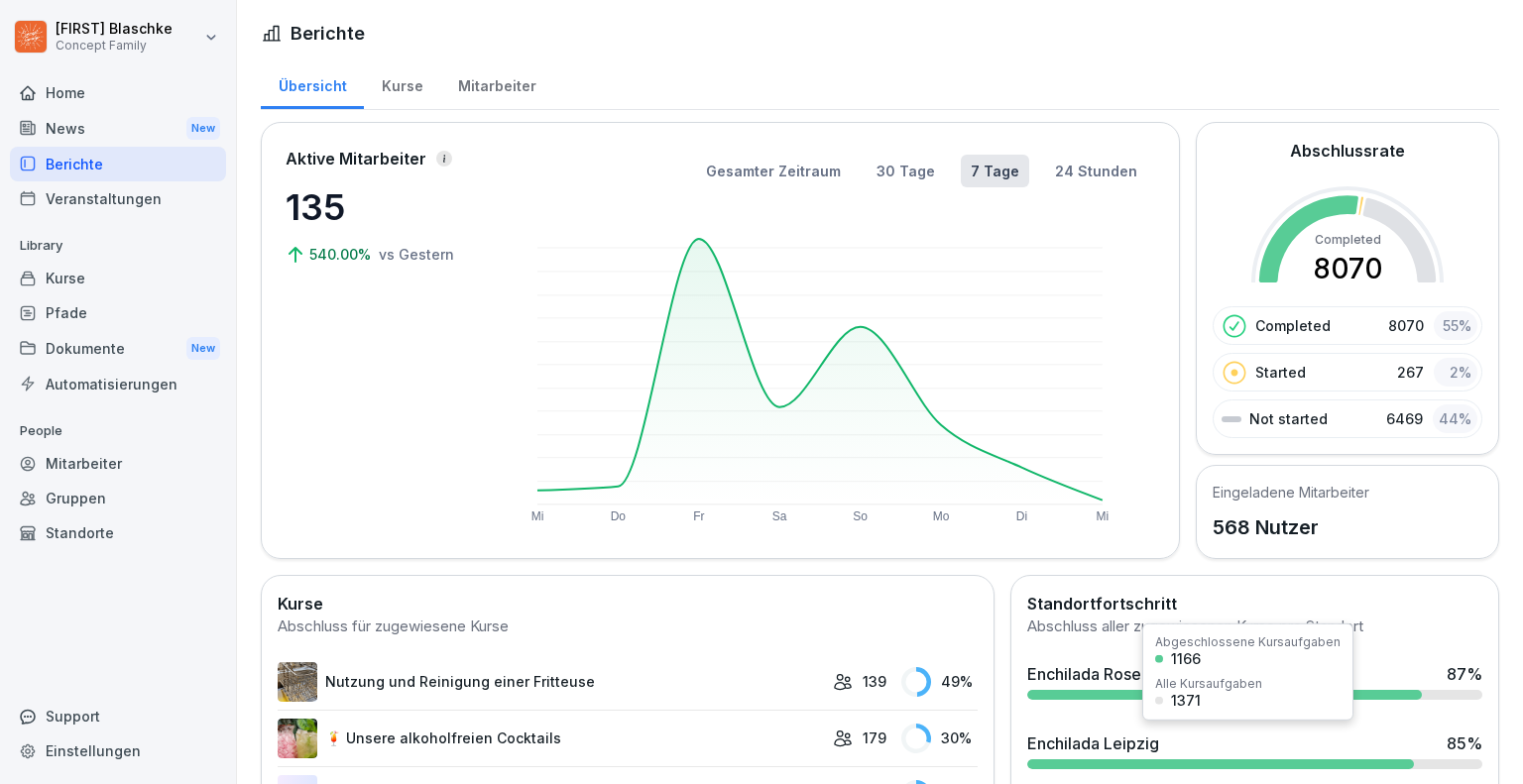 click on "Enchilada [CITY] 85 %" at bounding box center (1254, 743) 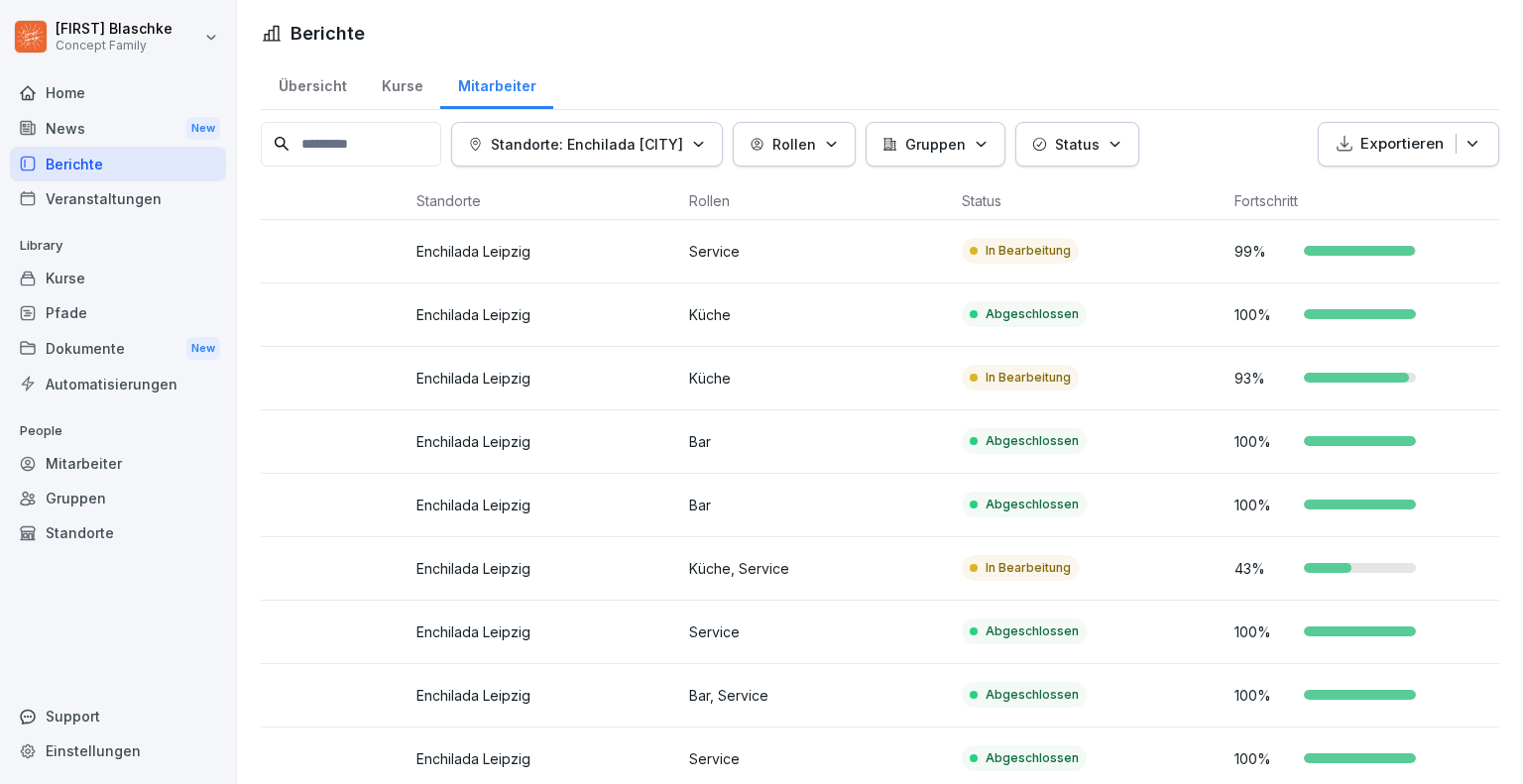 scroll, scrollTop: 0, scrollLeft: 0, axis: both 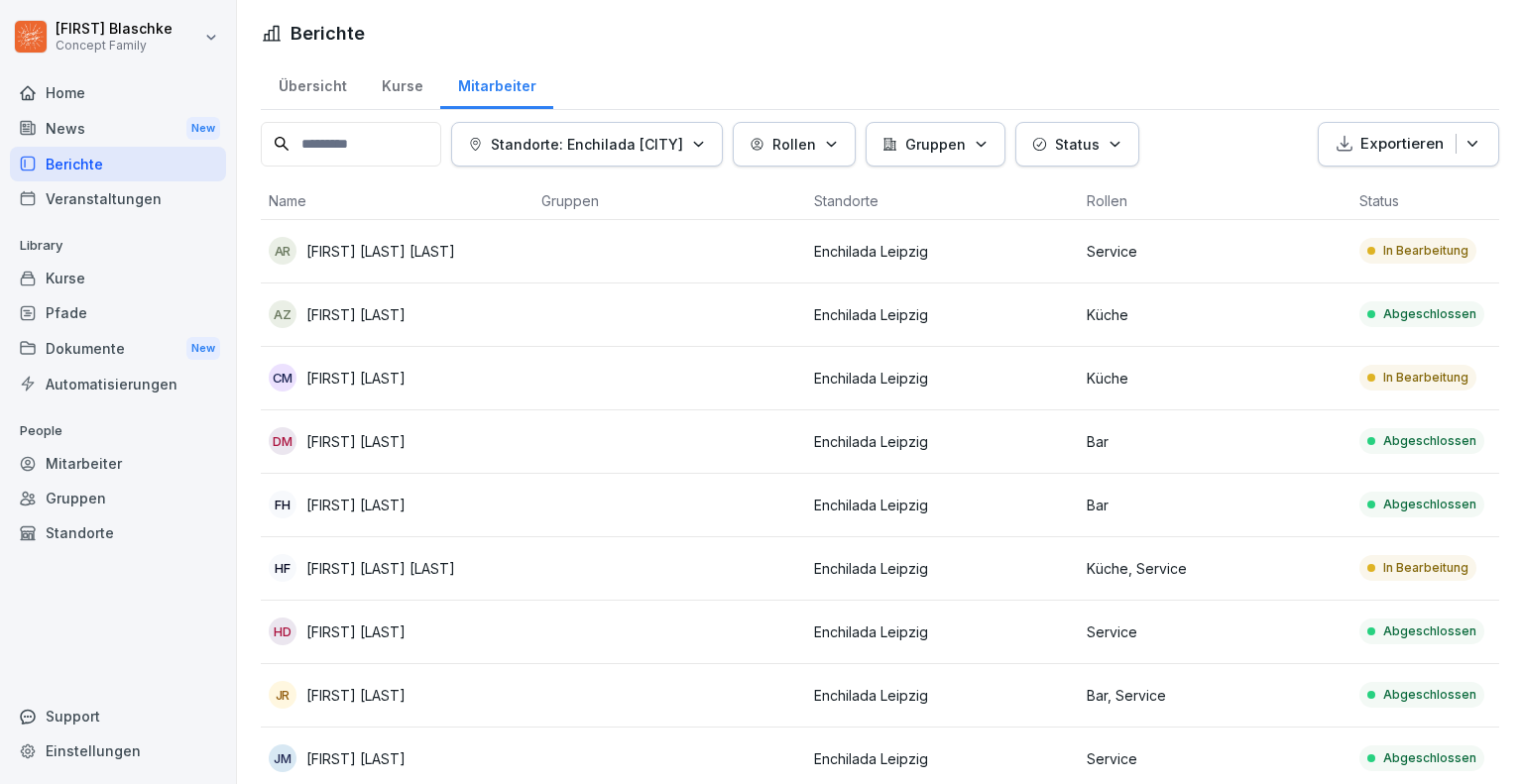 click on "Kurse" at bounding box center (118, 278) 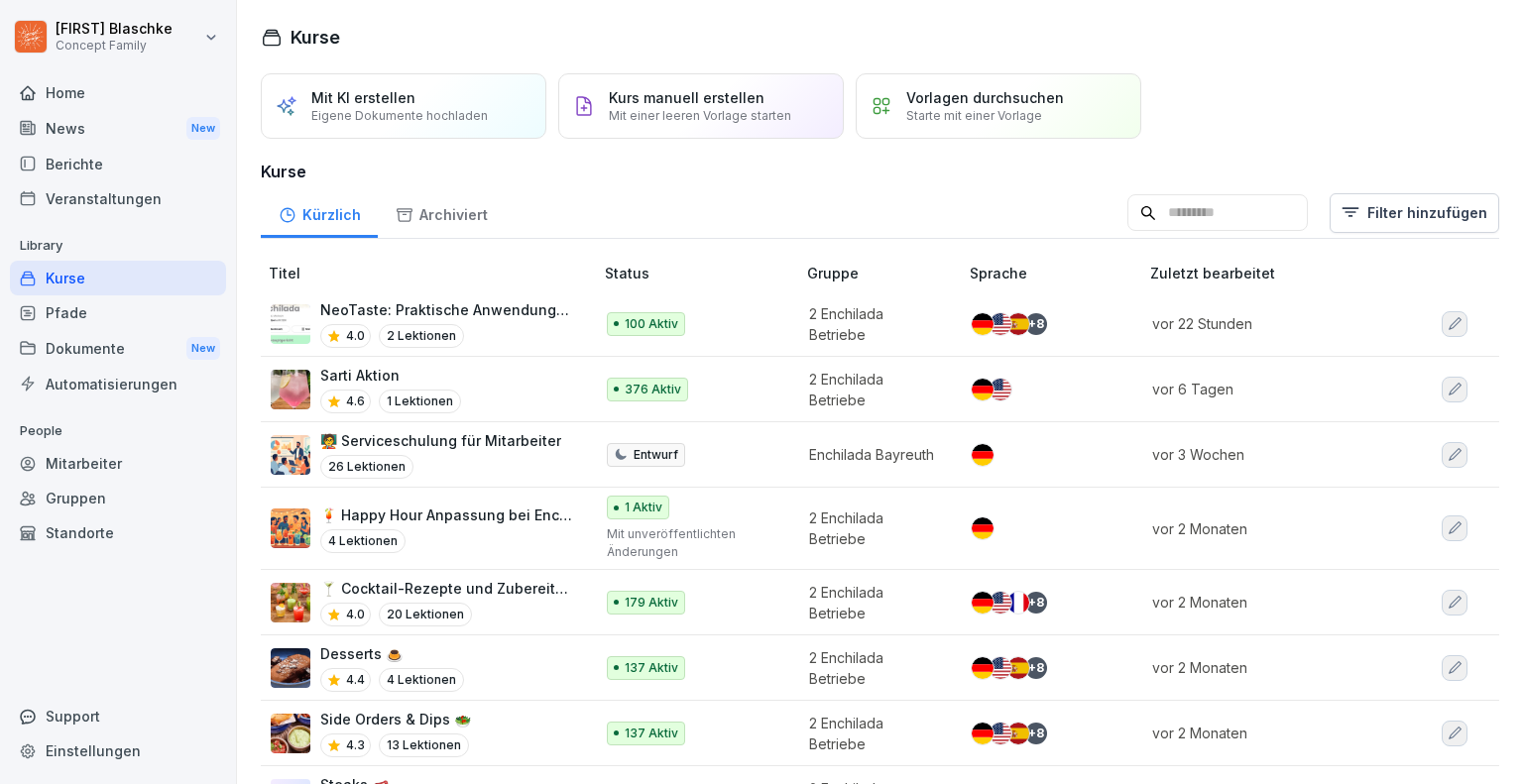 click on "Sarti Aktion  4.6 1 Lektionen" at bounding box center [421, 389] 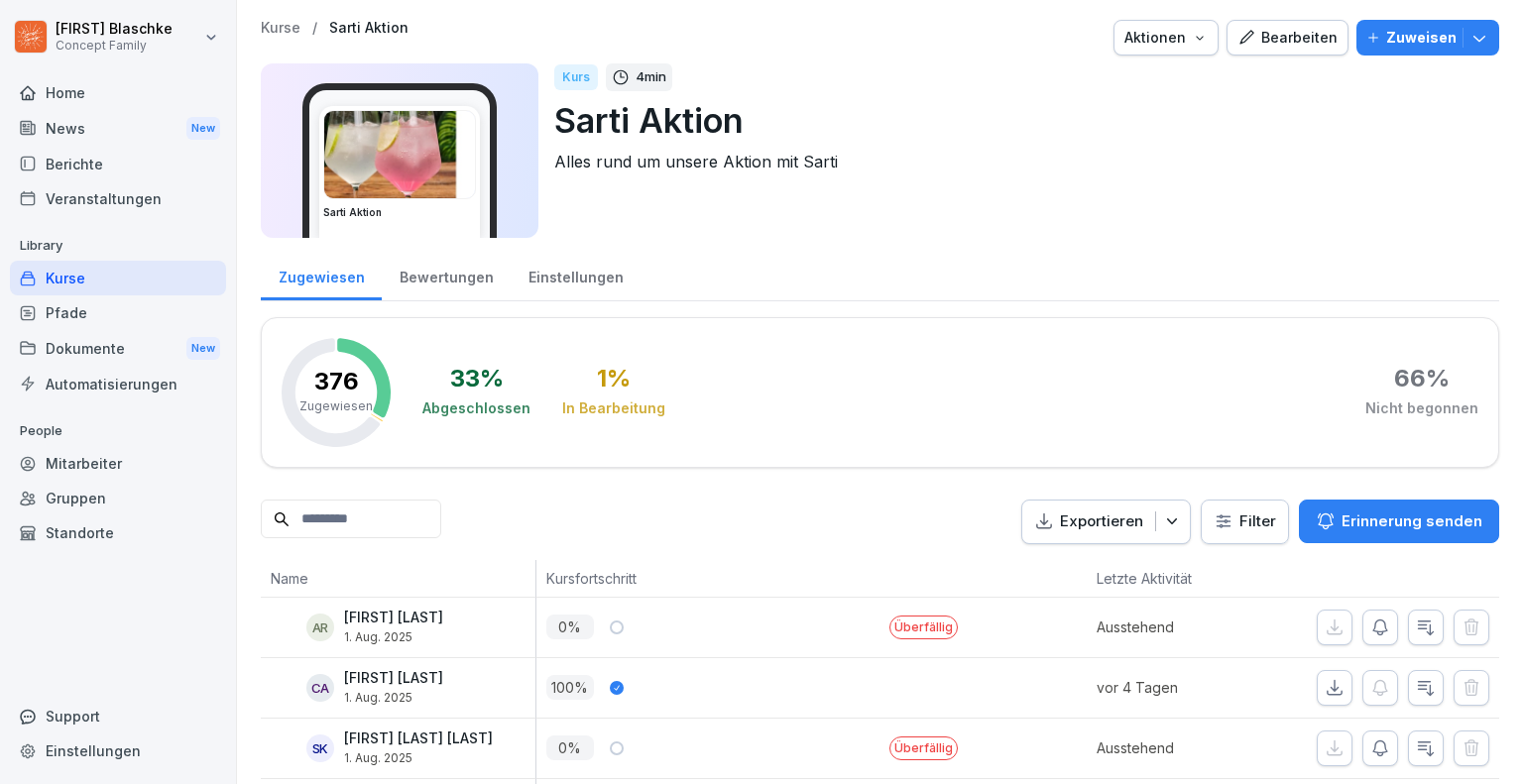 scroll, scrollTop: 0, scrollLeft: 0, axis: both 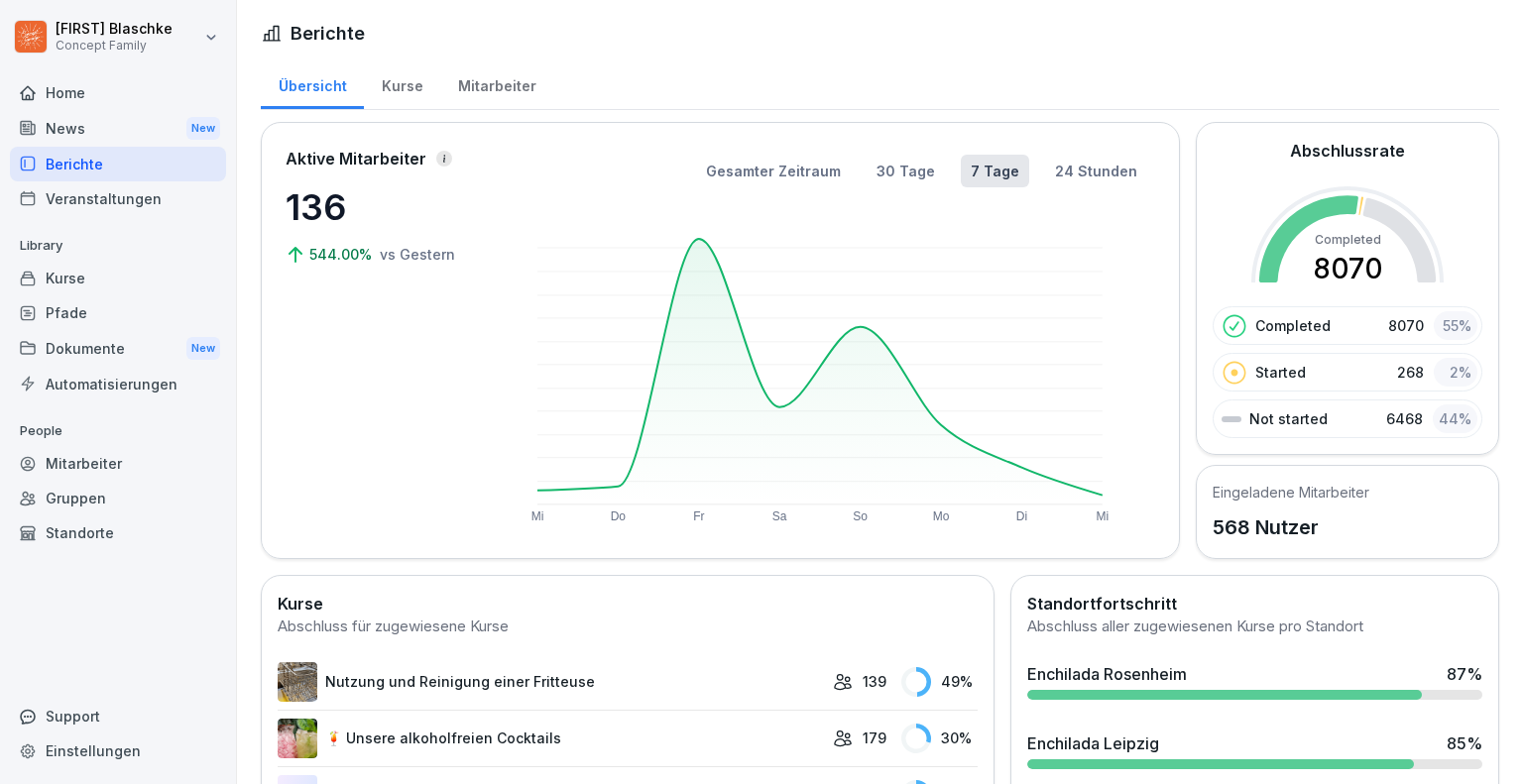 click on "Kurse" at bounding box center (402, 83) 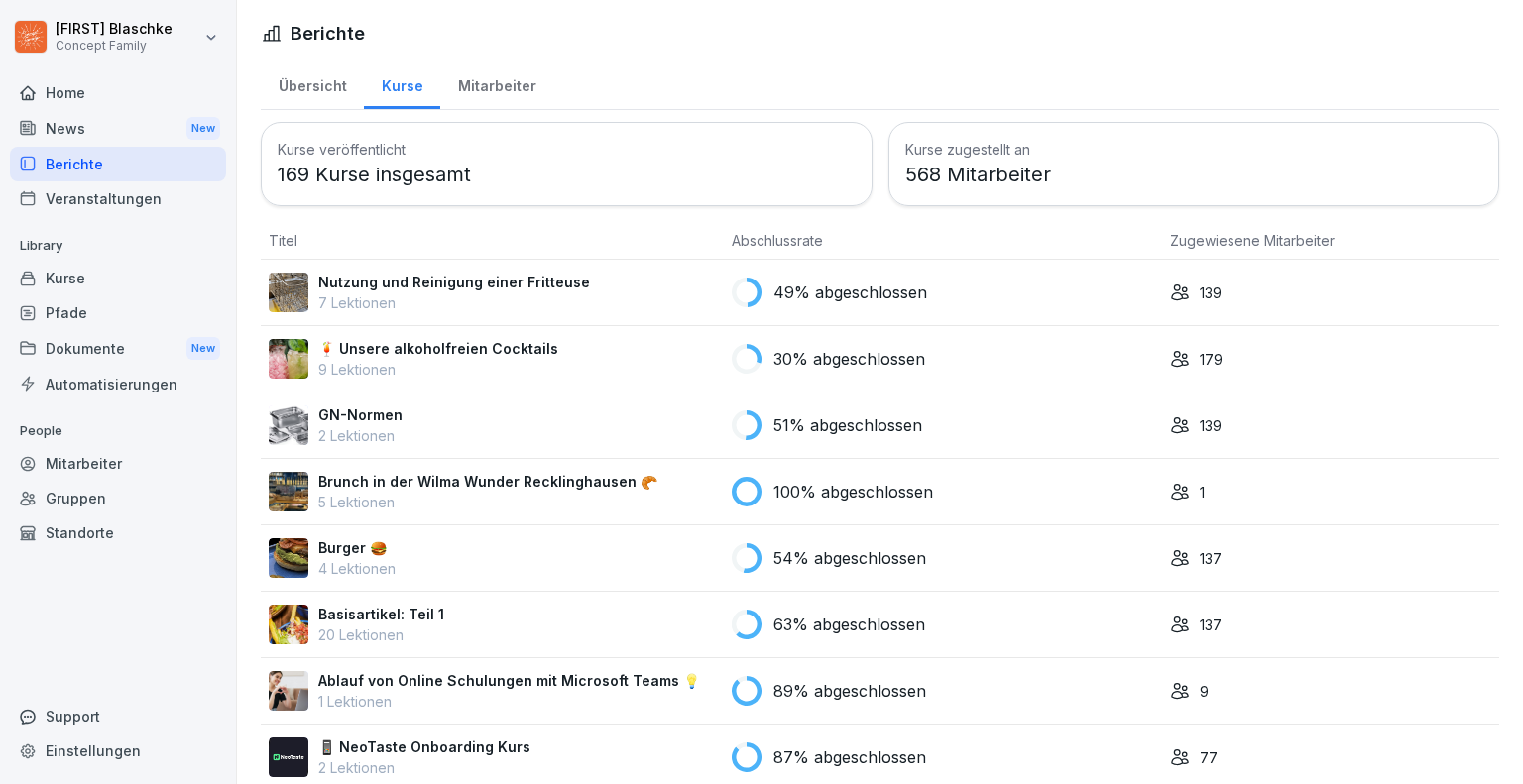 click on "9 Lektionen" at bounding box center [438, 369] 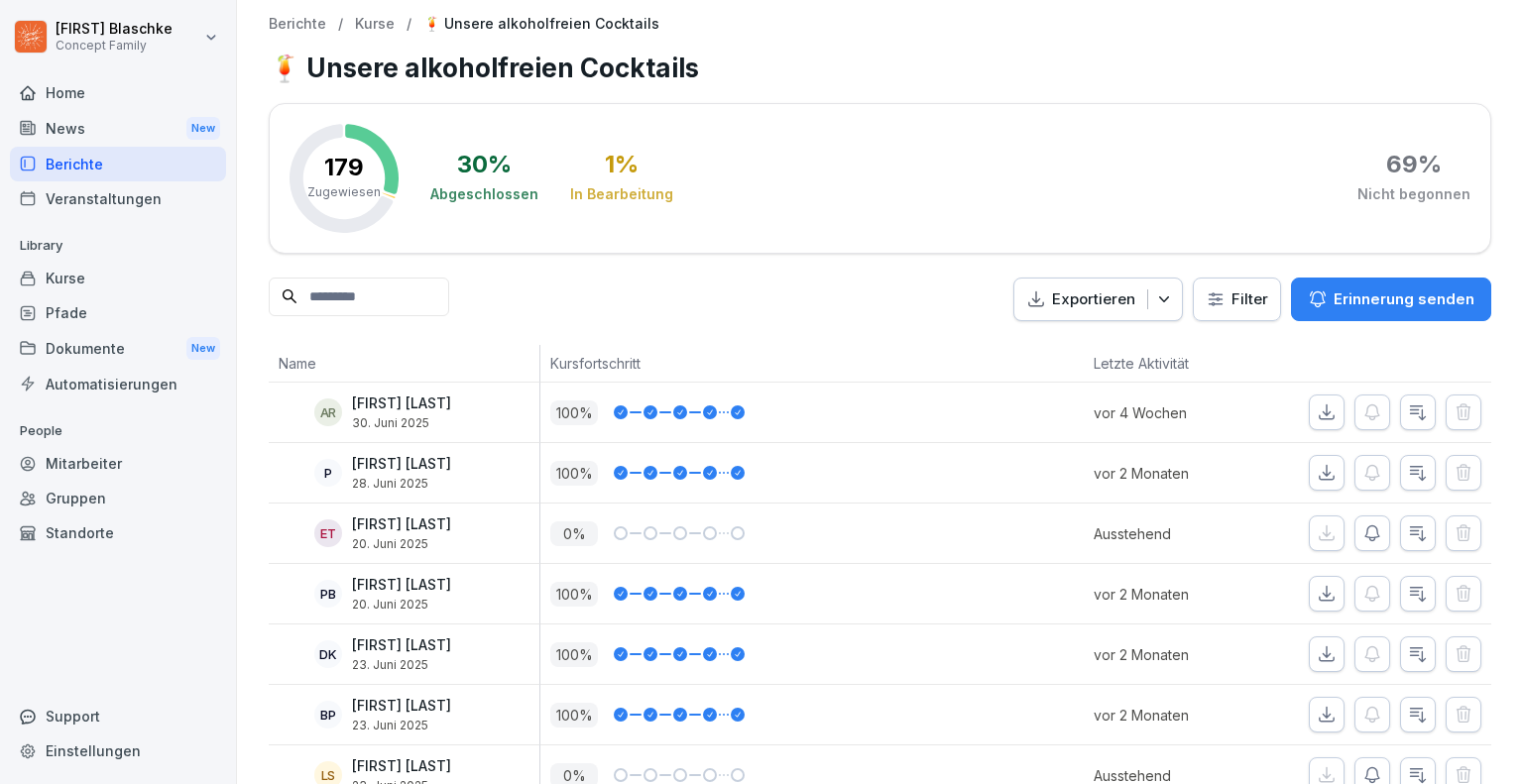 scroll, scrollTop: 0, scrollLeft: 0, axis: both 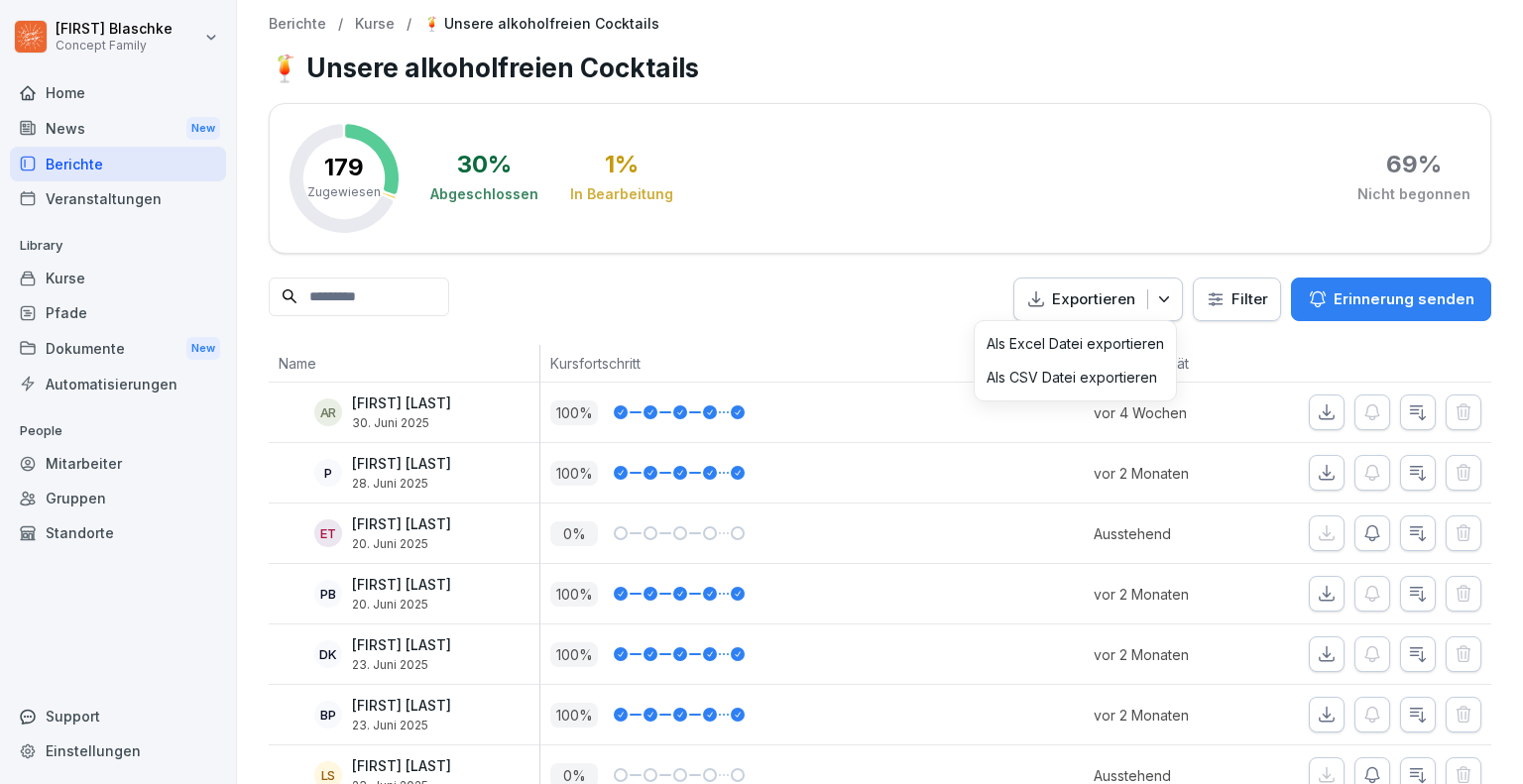 click on "Als Excel Datei exportieren" at bounding box center (1075, 344) 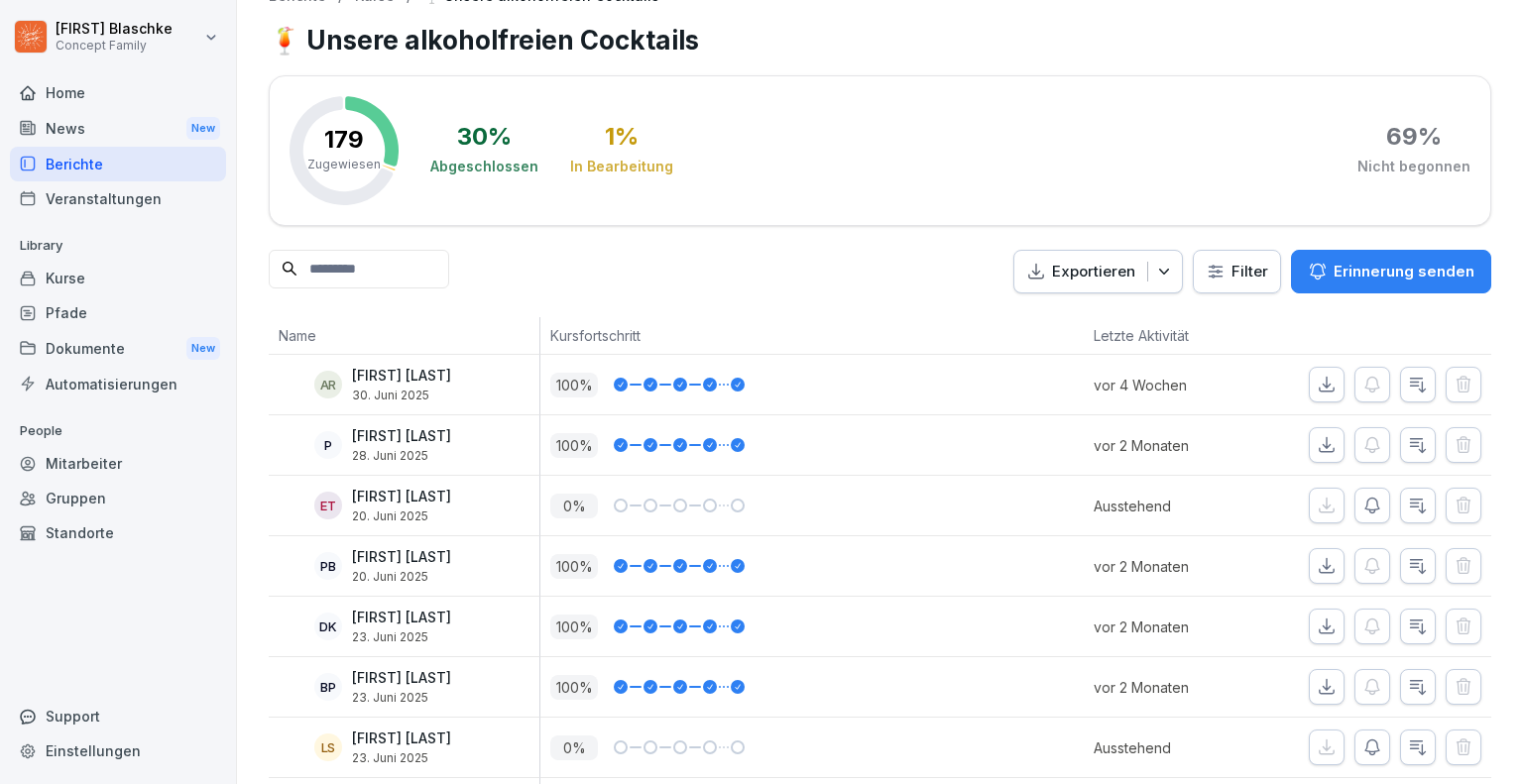 scroll, scrollTop: 0, scrollLeft: 0, axis: both 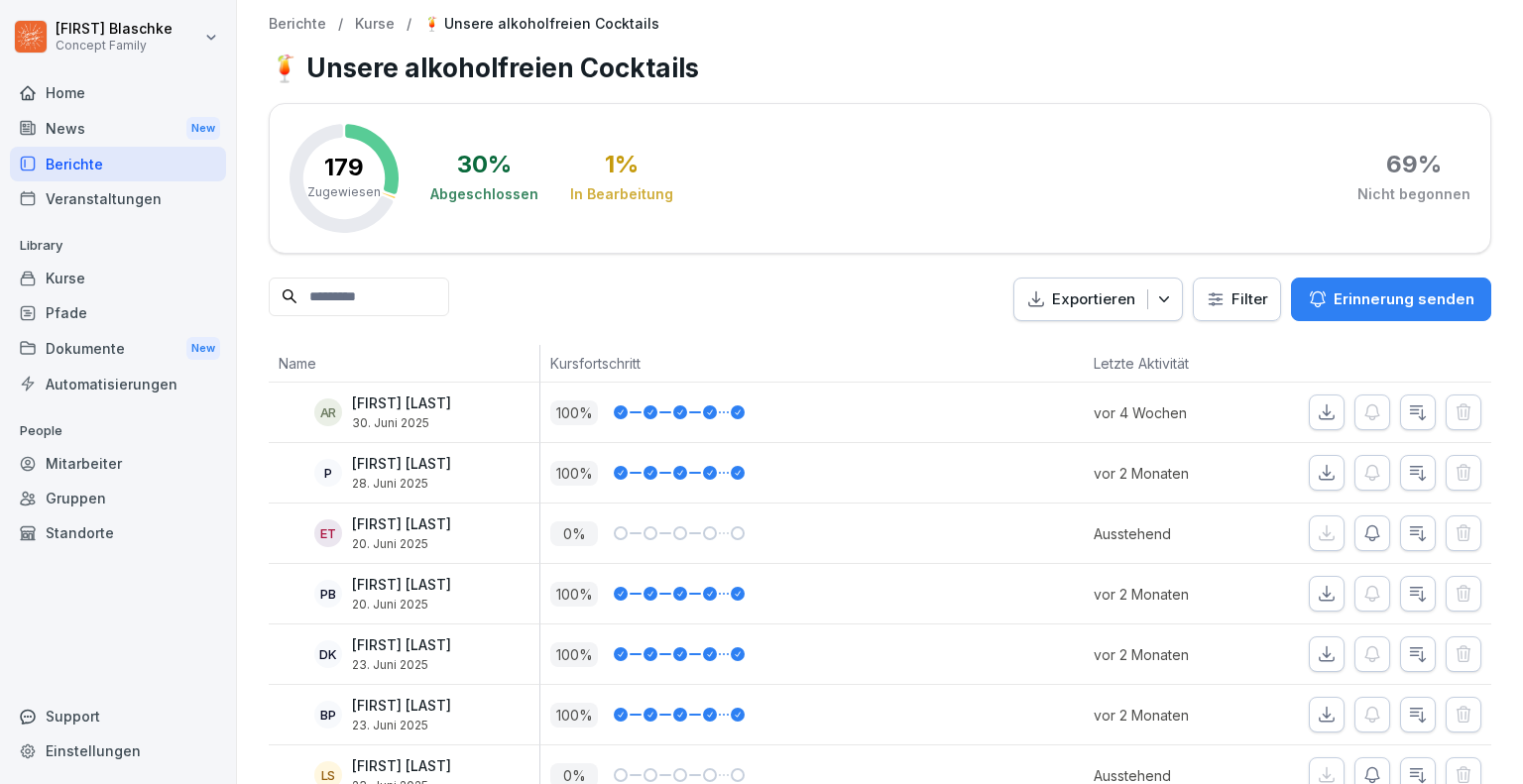 click on "Pierre   Blaschke Concept Family Home News New Berichte Veranstaltungen Library Kurse Pfade Dokumente New Automatisierungen People Mitarbeiter Gruppen Standorte Support Einstellungen Berichte / Kurse / 🍹 Unsere alkoholfreien Cocktails 🍹 Unsere alkoholfreien Cocktails 179 Zugewiesen 30 % Abgeschlossen 1 % In Bearbeitung 69 % Nicht begonnen Exportieren Filter Erinnerung senden Name Kursfortschritt Letzte Aktivität AR Alexander Rezene 30. Juni 2025 100 % vor 4 Wochen P Patrick  Divis  28. Juni 2025 100 % vor 2 Monaten ET Ehsan Touni 20. Juni 2025 0 % Ausstehend PB Pierre Blaschke 20. Juni 2025 100 % vor 2 Monaten DK Daniel  Kern 23. Juni 2025 100 % vor 2 Monaten BP Bente Polei 23. Juni 2025 100 % vor 2 Monaten LS Laura De Simone 23. Juni 2025 0 % Ausstehend TZ Tobias Zoller 23. Juni 2025 0 % Ausstehend ES Erhan Saritekin 23. Juni 2025 0 % Ausstehend TH Thomas Huber 25. Juni 2025 100 % vor 3 Wochen JT Julia Thüroff 23. Juni 2025 0 % Ausstehend TK Tobias Krüger 23. Juni 2025 0 % Ausstehend PP 100 % DQ 0 %" at bounding box center [762, 392] 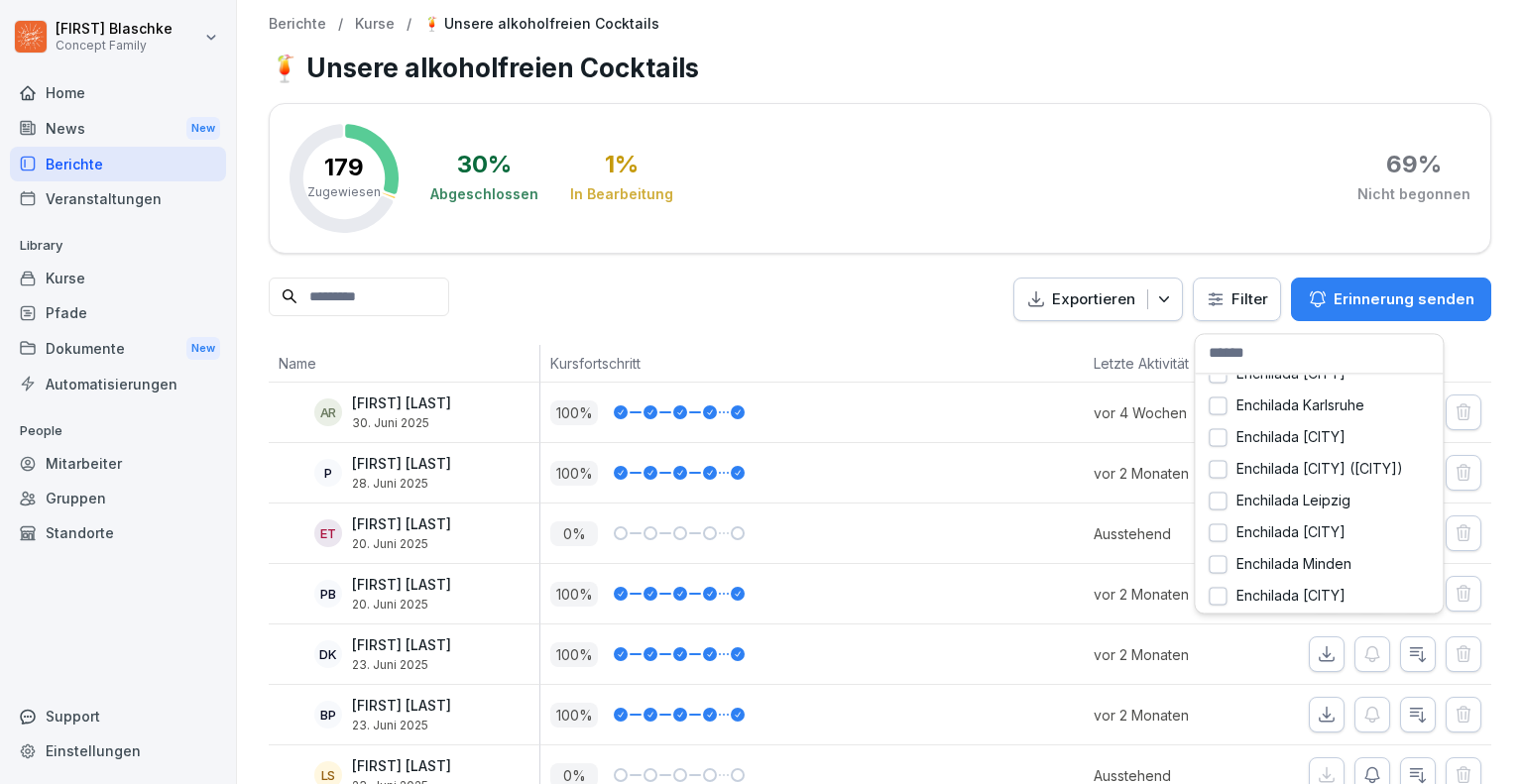 scroll, scrollTop: 337, scrollLeft: 0, axis: vertical 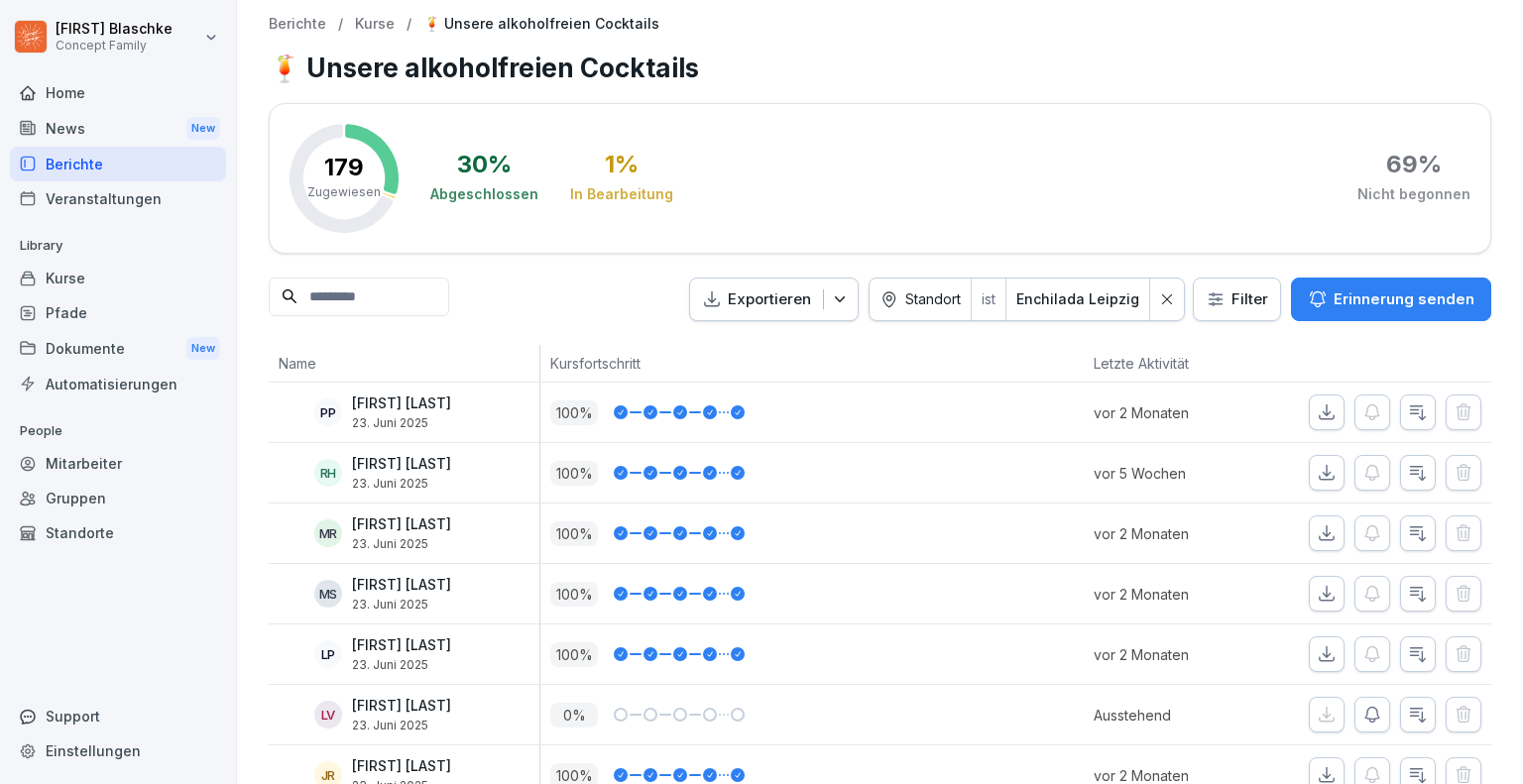 click on "Kurse" at bounding box center (375, 24) 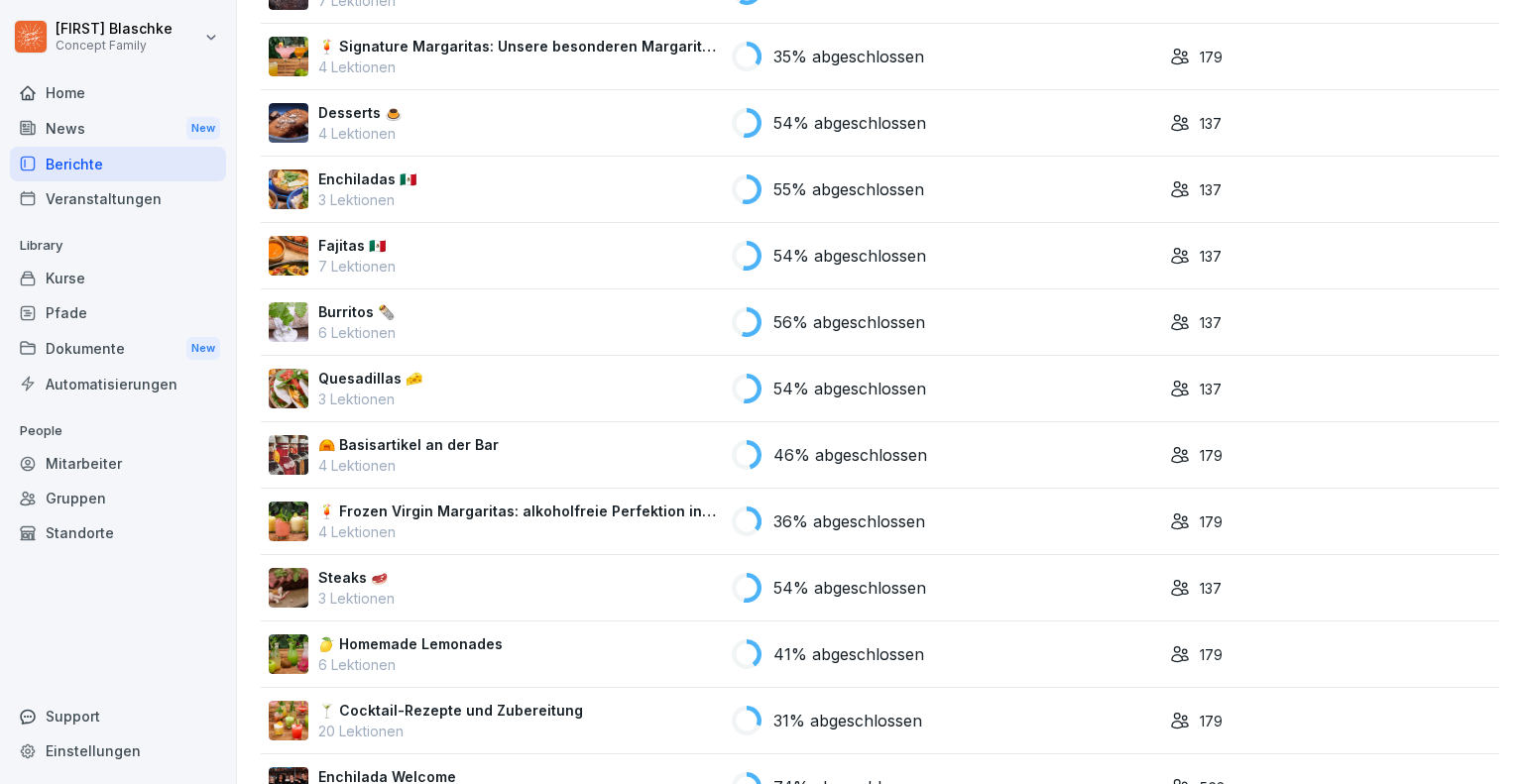 scroll, scrollTop: 2851, scrollLeft: 0, axis: vertical 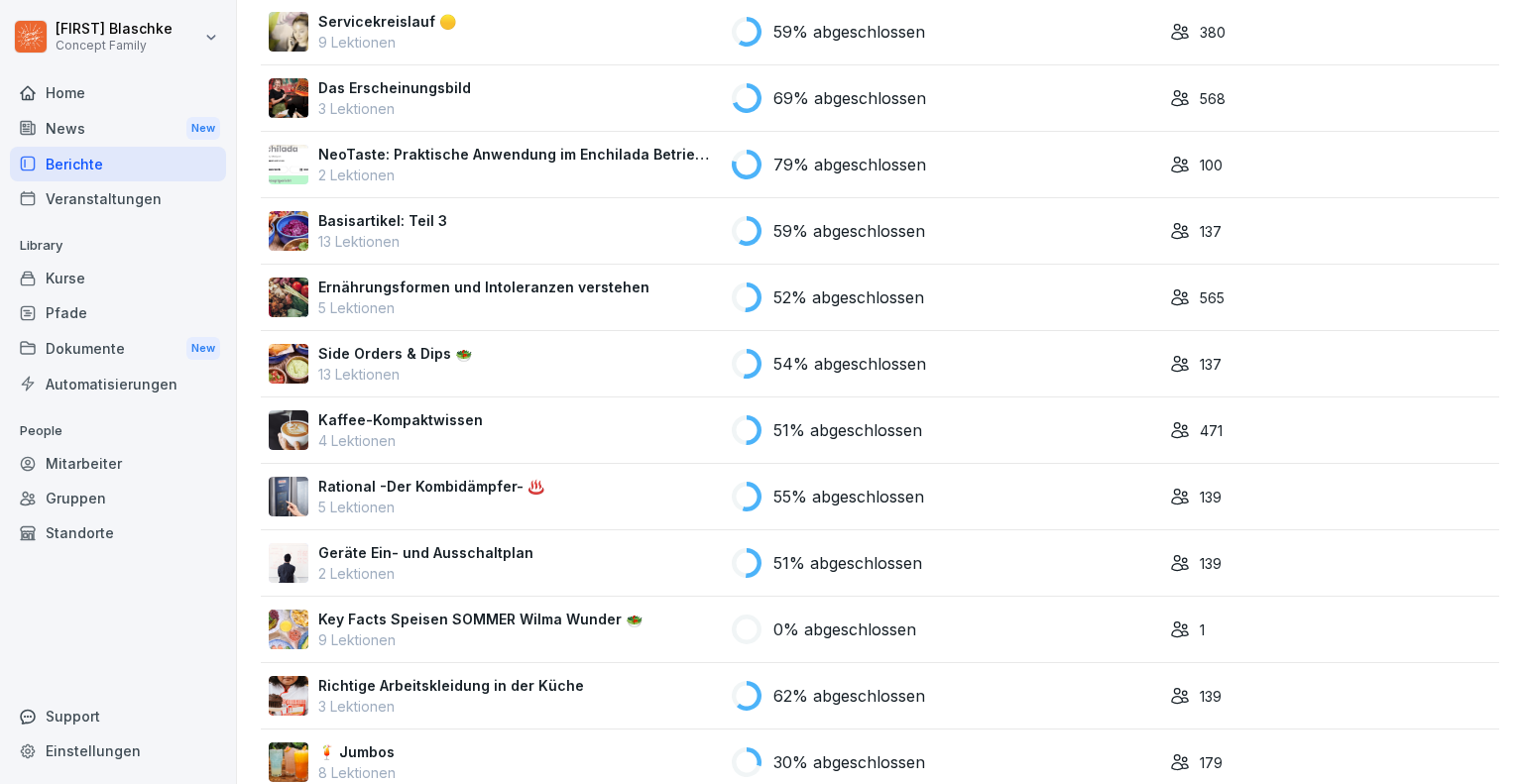 click on "Kurse" at bounding box center [118, 278] 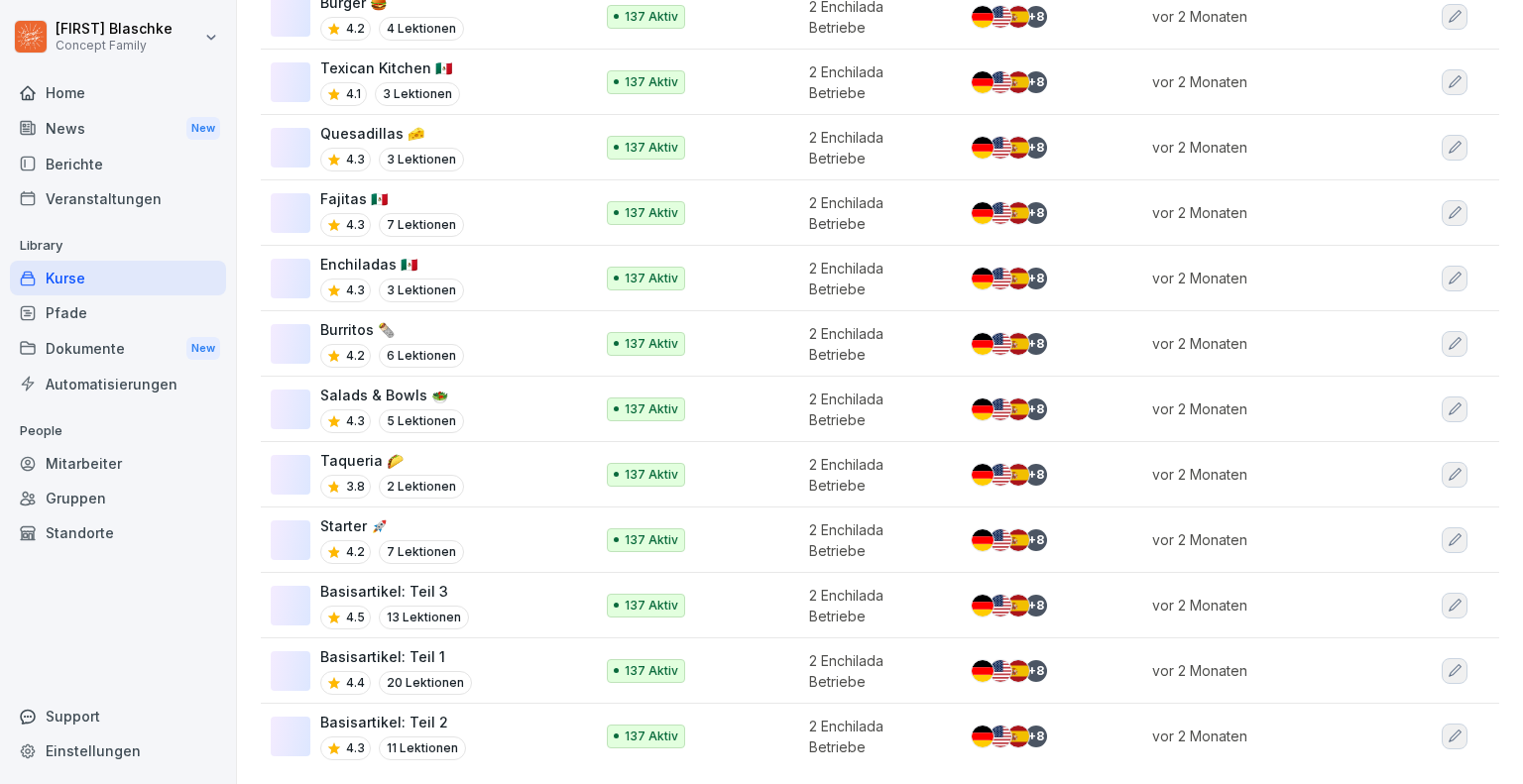 scroll, scrollTop: 0, scrollLeft: 0, axis: both 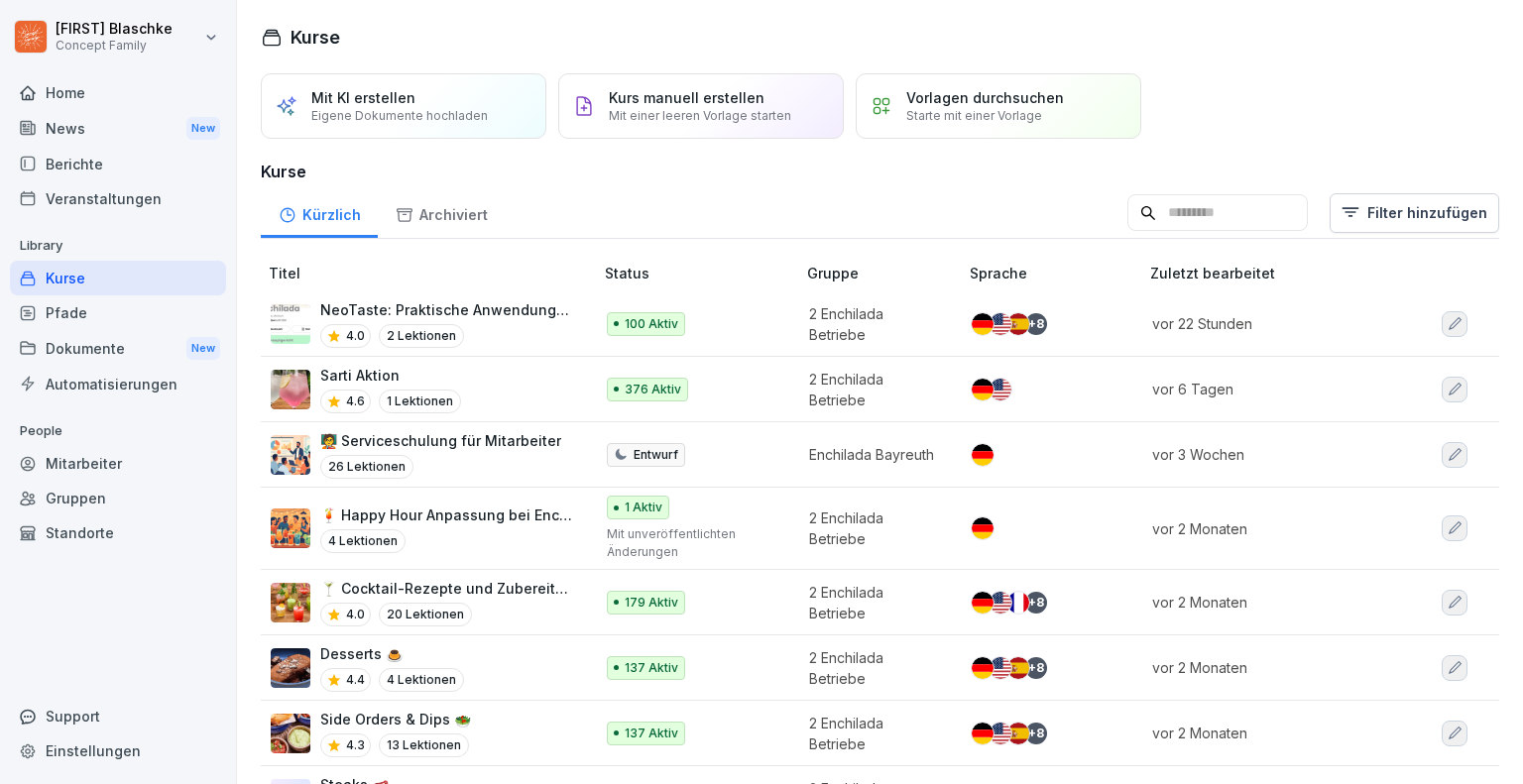 click on "Berichte" at bounding box center (118, 164) 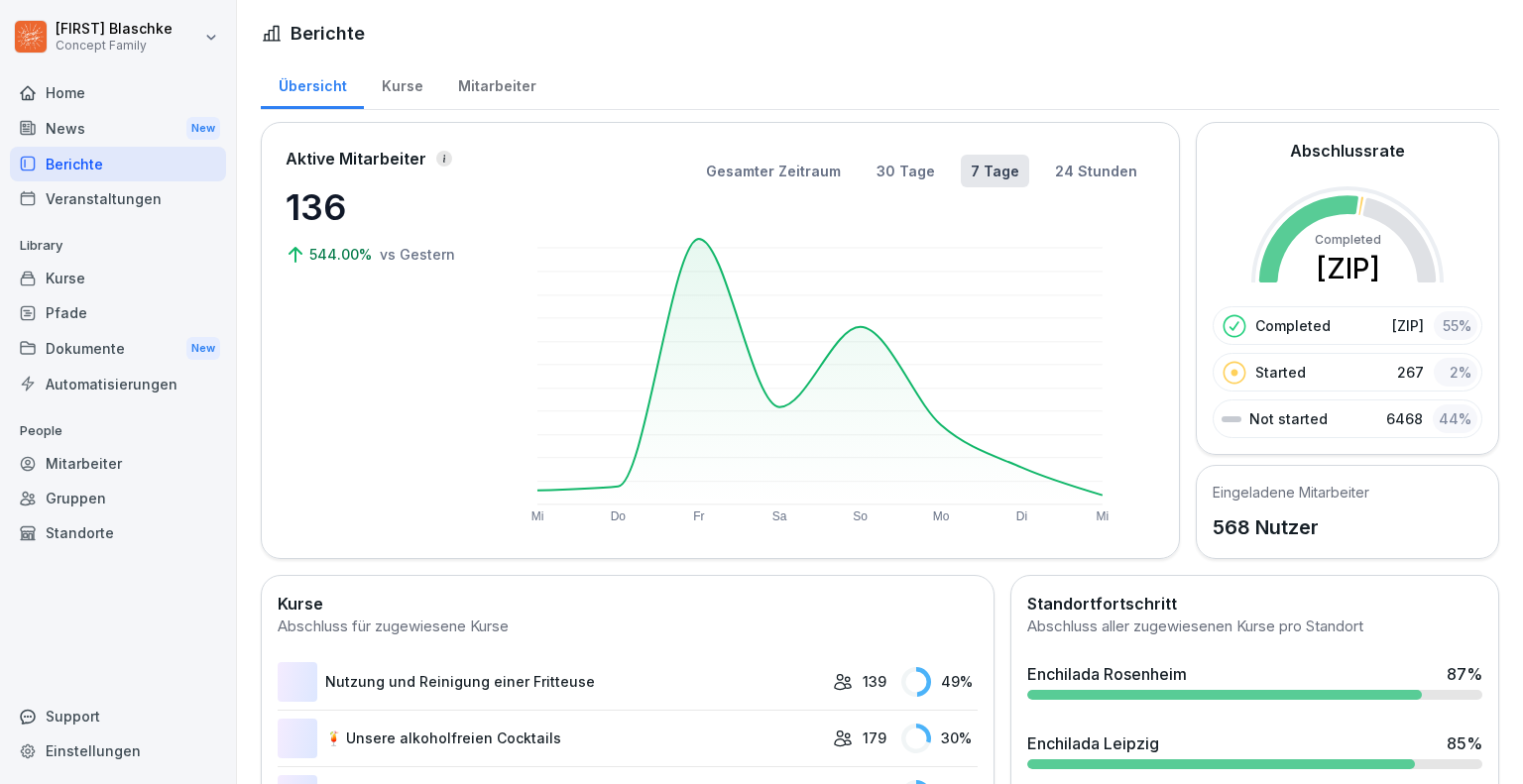 click on "Berichte" at bounding box center (118, 164) 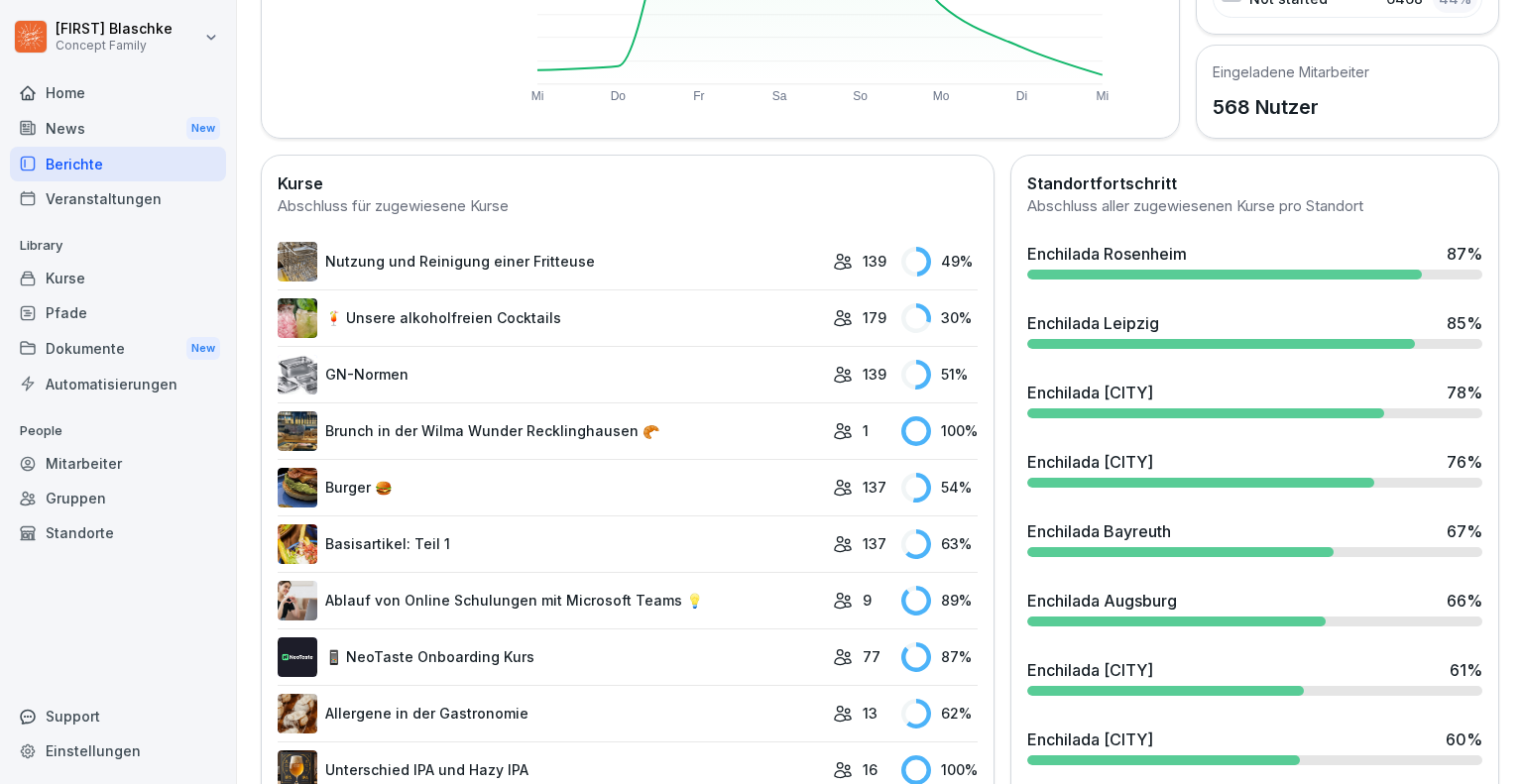 scroll, scrollTop: 420, scrollLeft: 0, axis: vertical 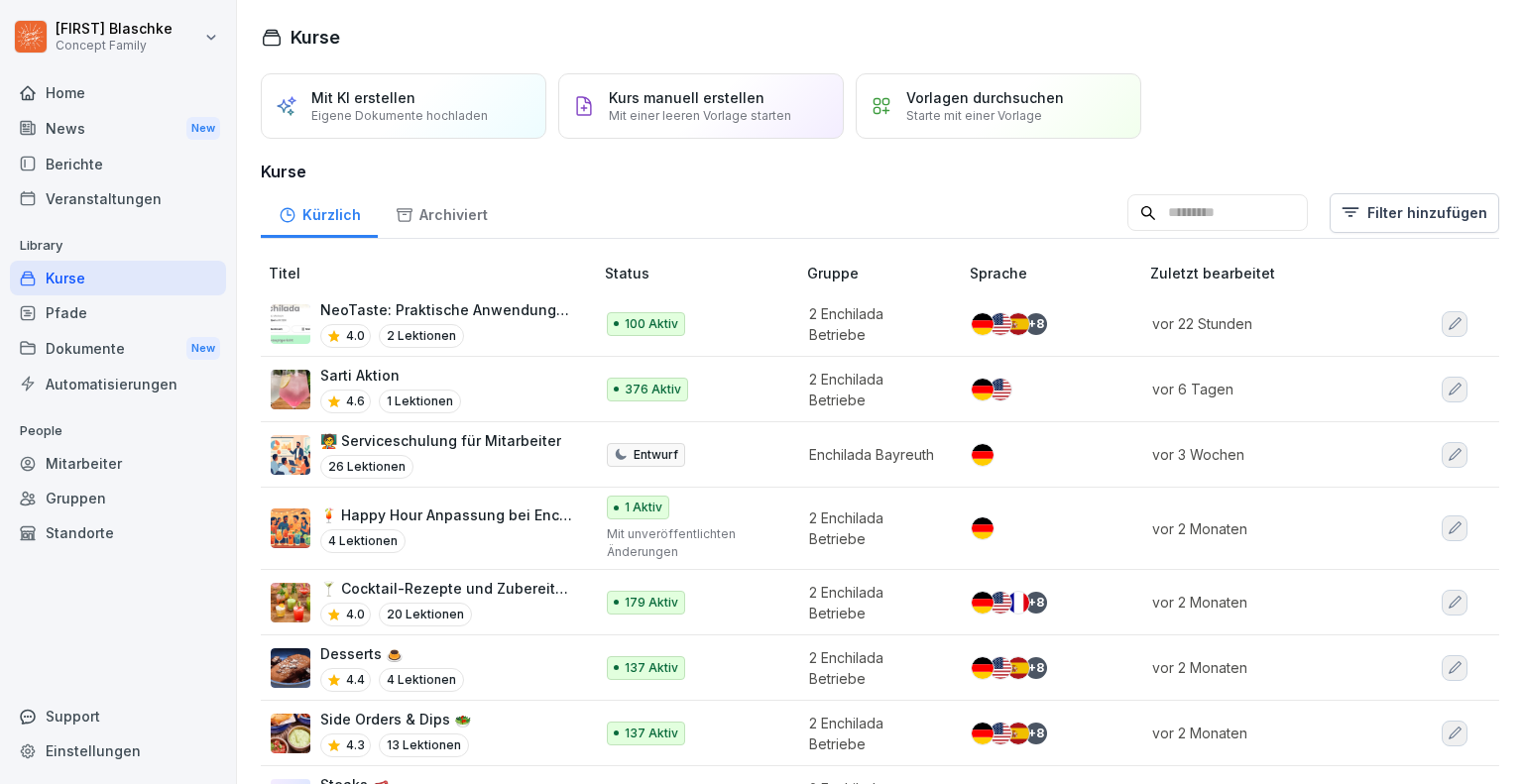 click on "Sarti Aktion" at bounding box center (391, 375) 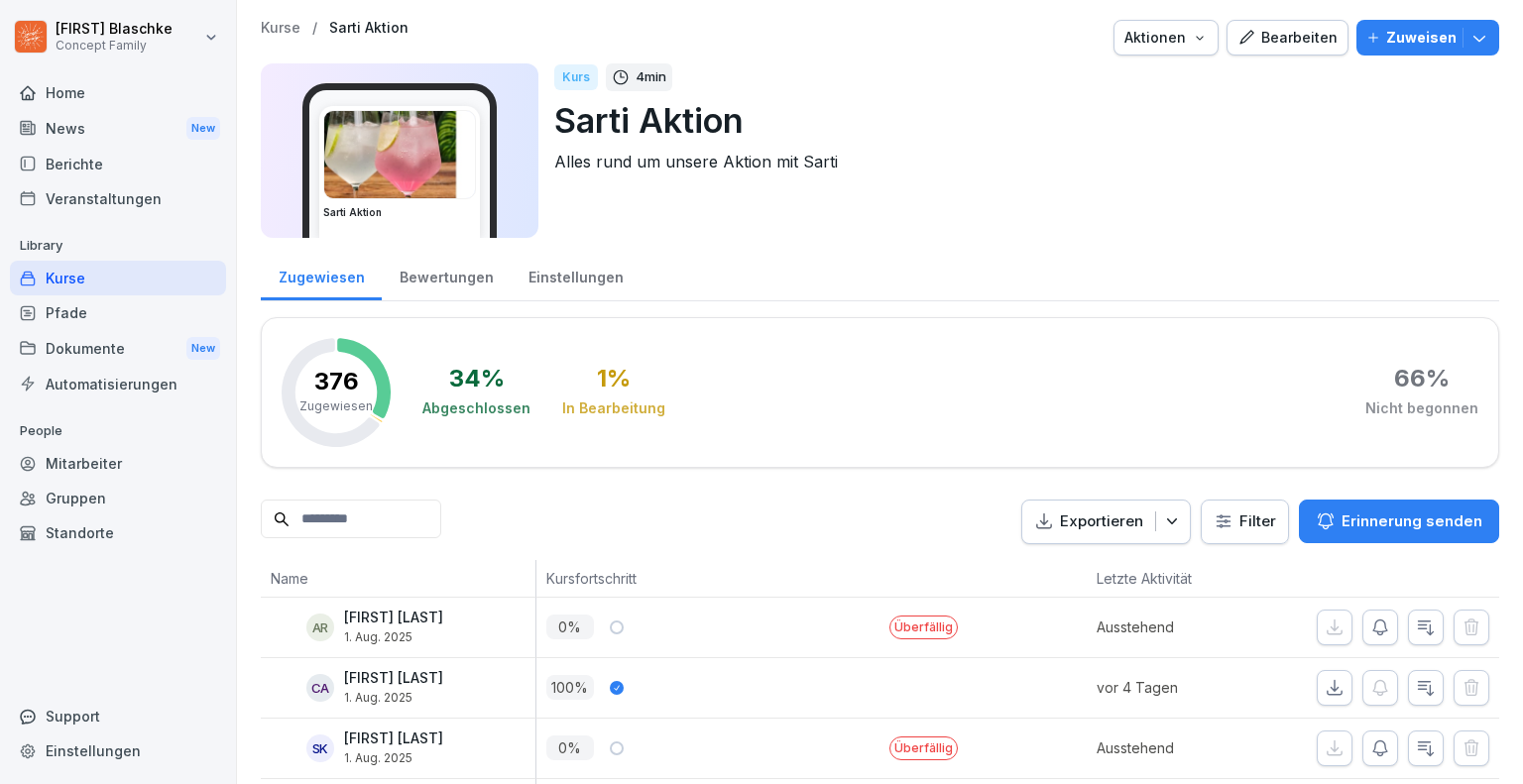 scroll, scrollTop: 0, scrollLeft: 0, axis: both 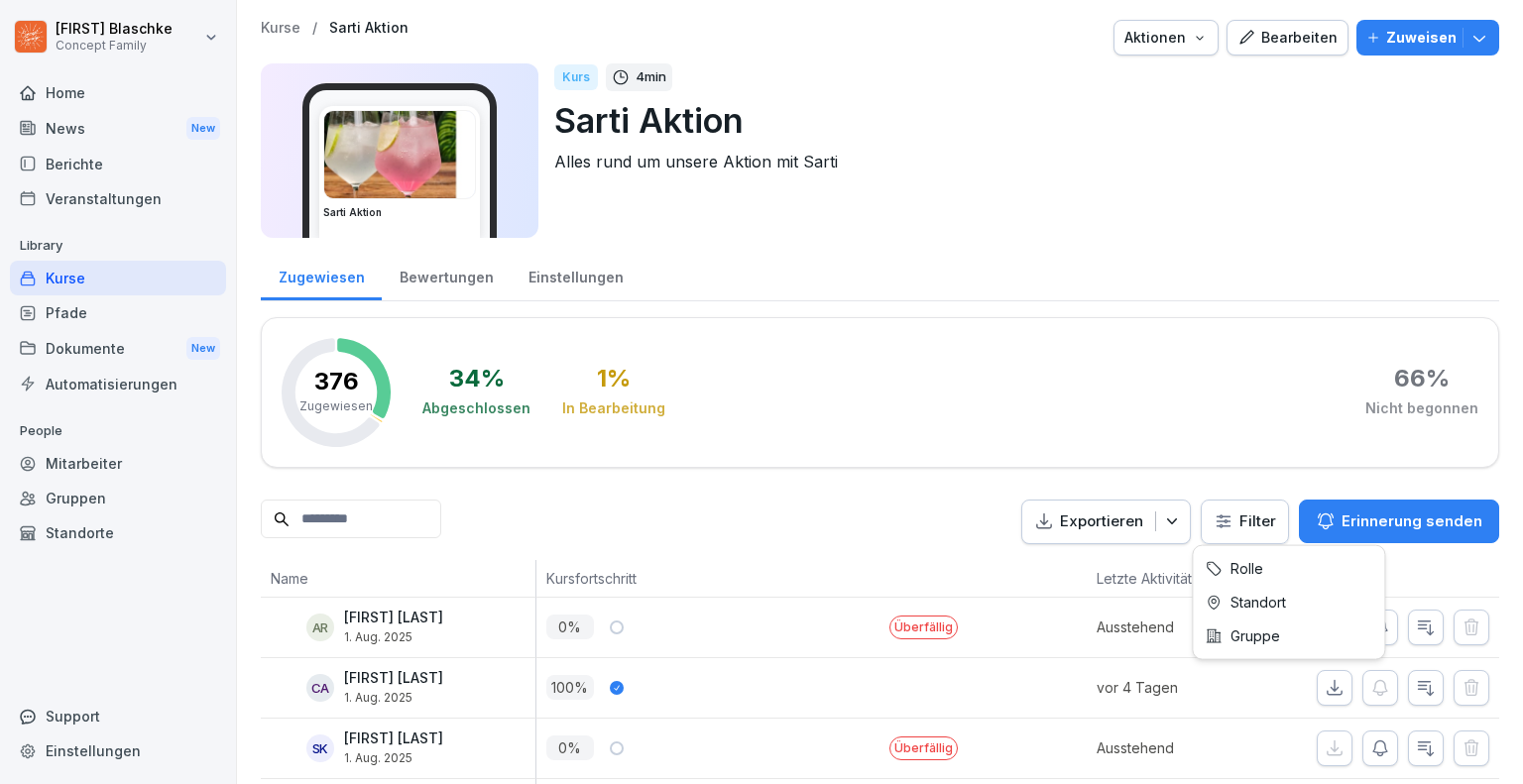 click on "Pierre [BLASCHKE] Concept Family Home News New Berichte Veranstaltungen Library Kurse Pfade Dokumente New Automatisierungen People Mitarbeiter Gruppen Standorte Support Einstellungen Kurse / Sarti Aktion Aktionen Bearbeiten Zuweisen Sarti Aktion Kurs 4 min Sarti Aktion Alles rund um unsere Aktion mit Sarti Zugewiesen Bewertungen Einstellungen 376 Zugewiesen 34 % Abgeschlossen 1 % In Bearbeitung 66 % Nicht begonnen Exportieren Filter Erinnerung senden Name Kursfortschritt Letzte Aktivität AR Alexander Rezene 1. Aug. 2025 0 % Überfällig Ausstehend CA Celine Arnoldi 1. Aug. 2025 100 % vor 4 Tagen SK Sekou Dean Kone 1. Aug. 2025 0 % Überfällig Ausstehend KK Konstantin Kosieschenk 1. Aug. 2025 0 % Überfällig Ausstehend SH Samantha Habte 1. Aug. 2025 0 % Überfällig Ausstehend LR Lisa Riegler 1. Aug. 2025 0 % Überfällig Ausstehend LP Lilian Marlene Paulsen 1. Aug. 2025 0 % Überfällig Ausstehend JL Julia Lebedev 1. Aug. 2025 100 % vor 4 Tagen MM Melanie Medljarskij 1. Aug. 2025 100 % vor 6 Tagen 0" at bounding box center (762, 392) 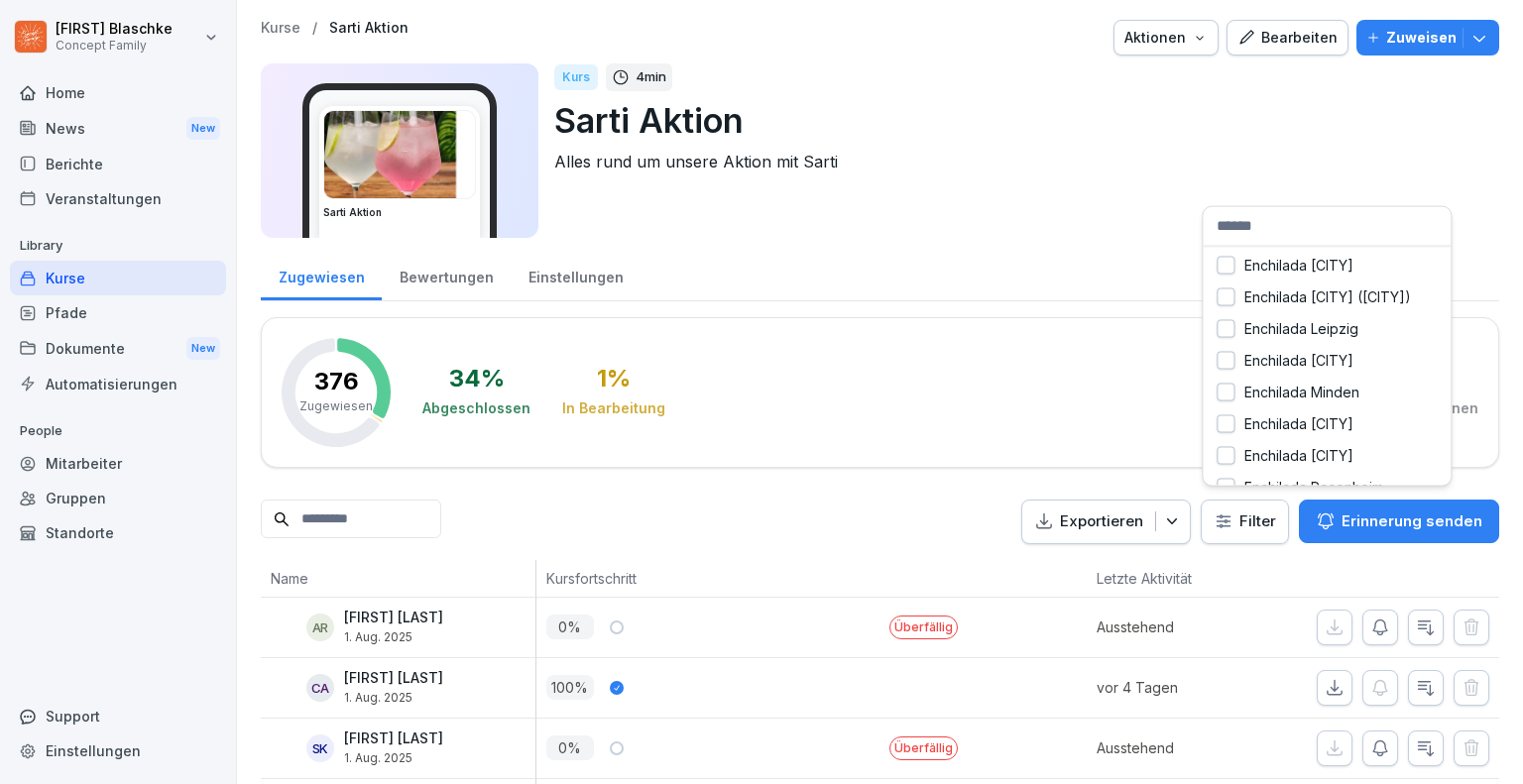 scroll, scrollTop: 381, scrollLeft: 0, axis: vertical 